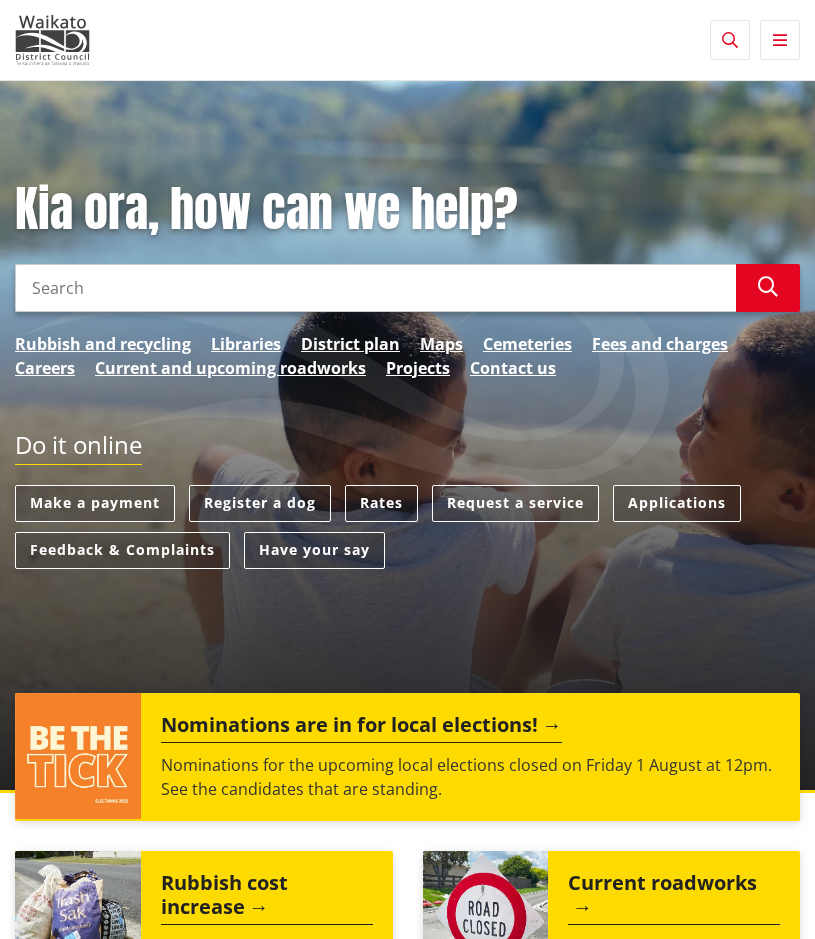 scroll, scrollTop: 0, scrollLeft: 0, axis: both 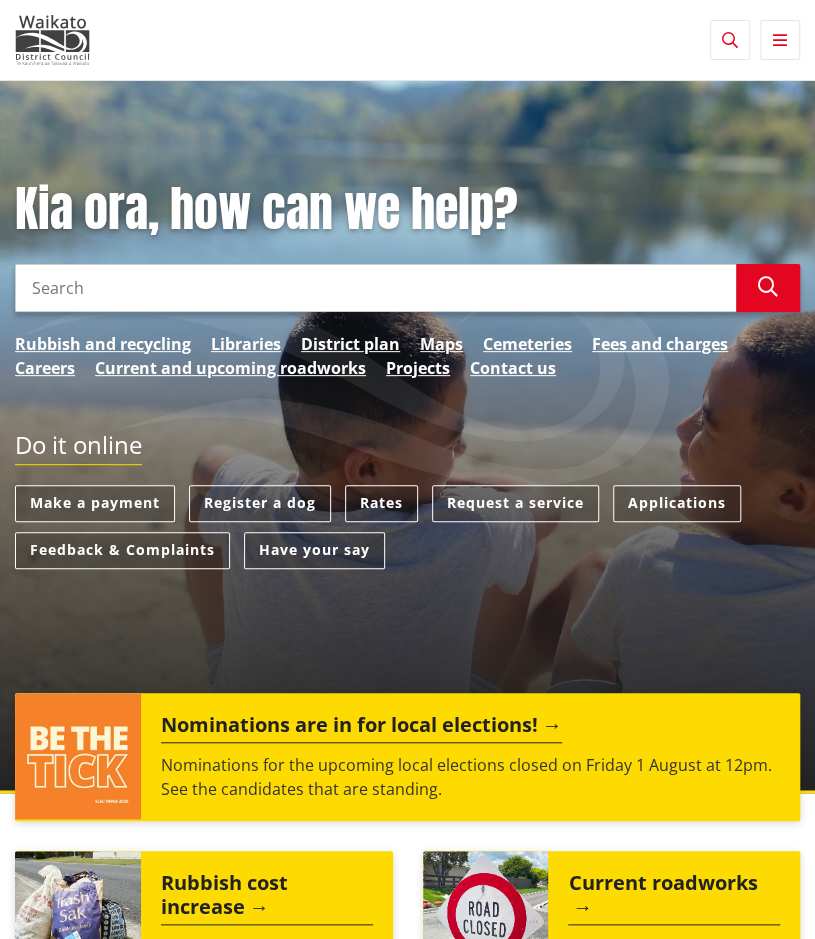 click at bounding box center [780, 40] 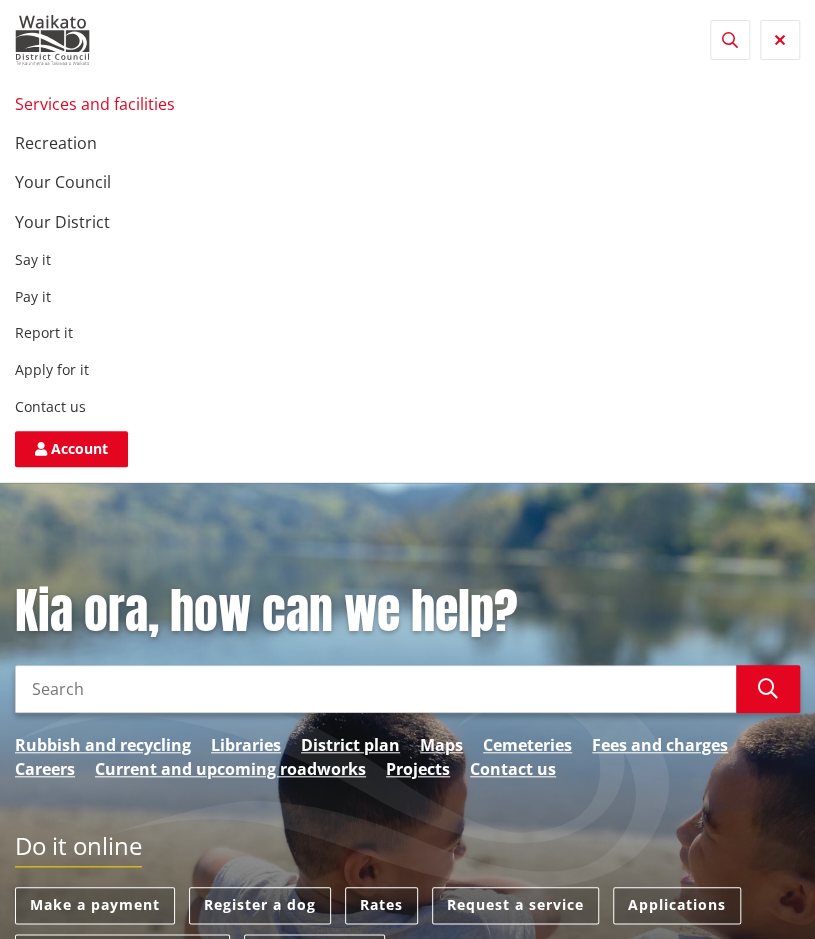 click on "Services and facilities" at bounding box center [95, 104] 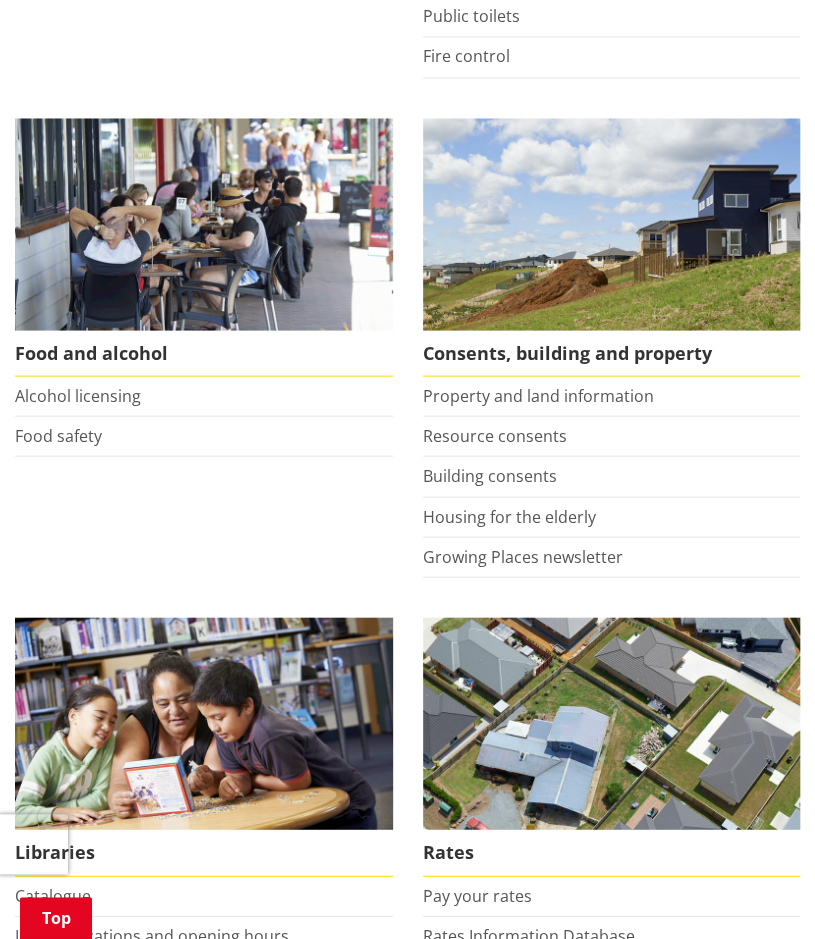 scroll, scrollTop: 1088, scrollLeft: 0, axis: vertical 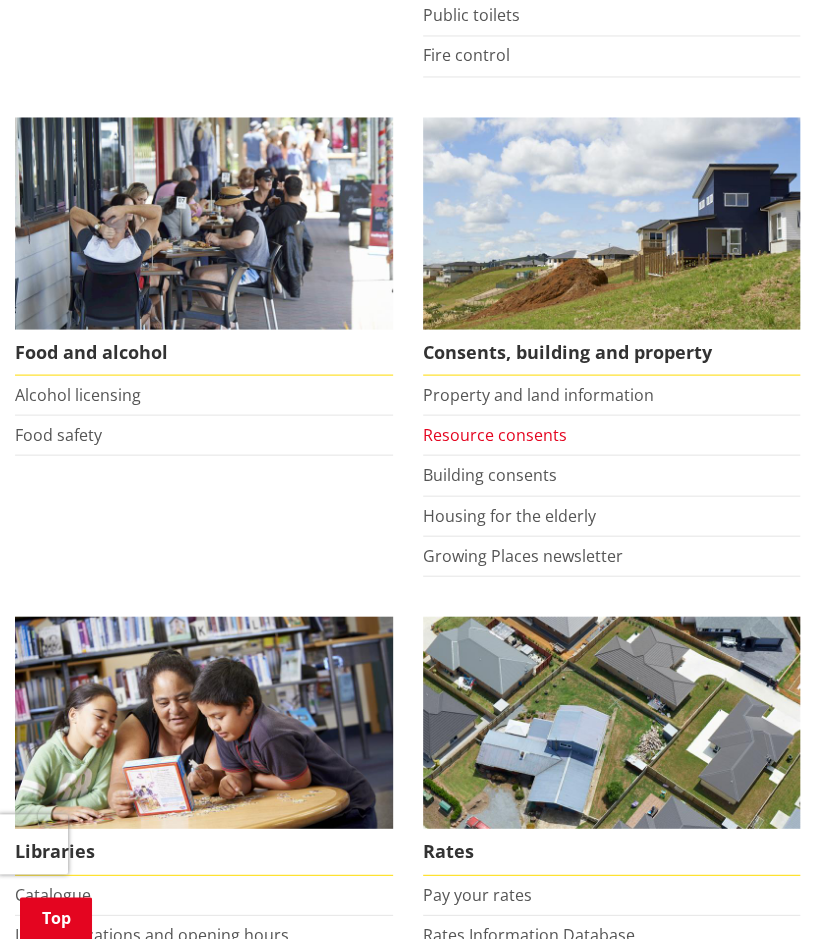 click on "Resource consents" at bounding box center (495, 434) 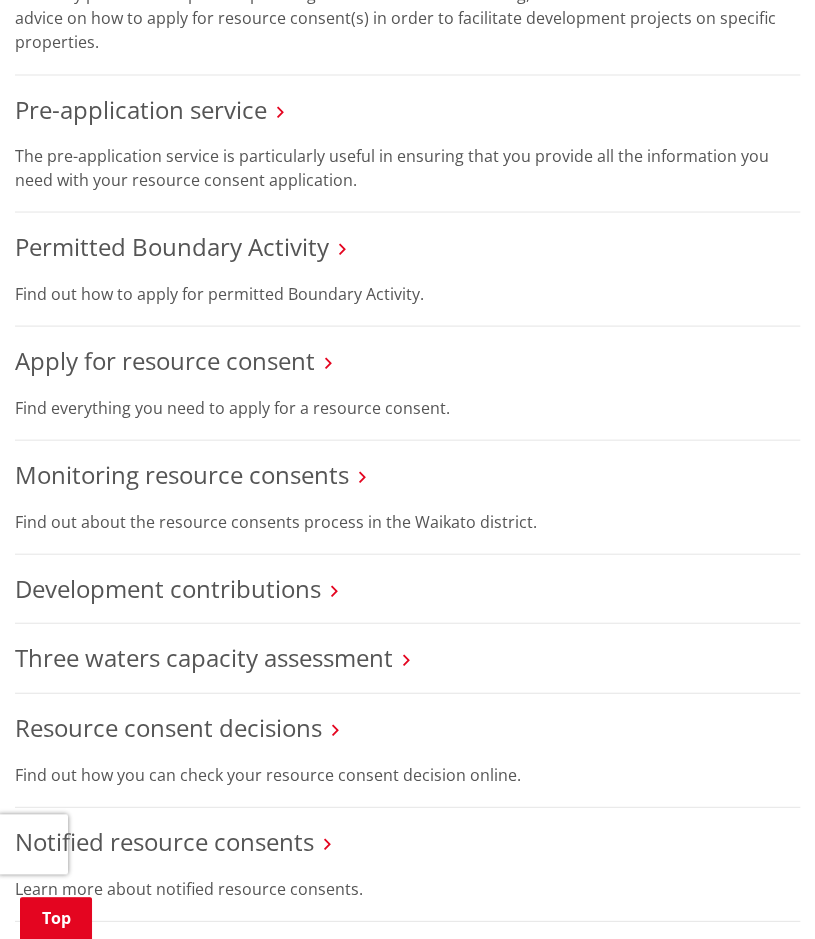 scroll, scrollTop: 1217, scrollLeft: 0, axis: vertical 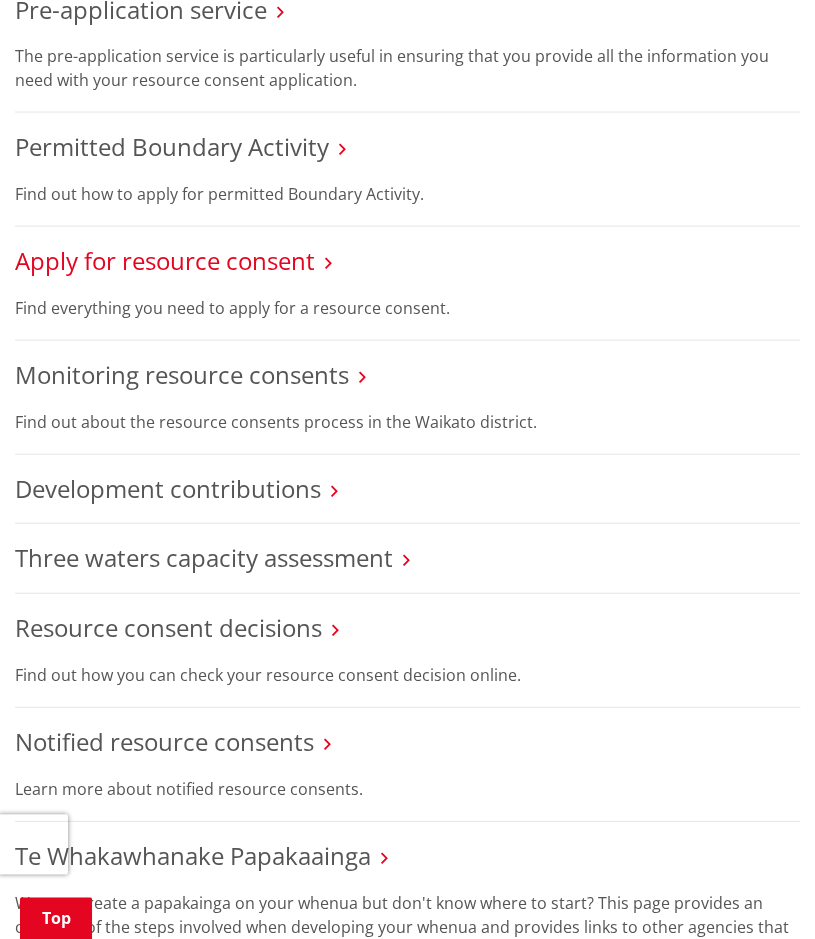 click on "Apply for resource consent" at bounding box center [165, 259] 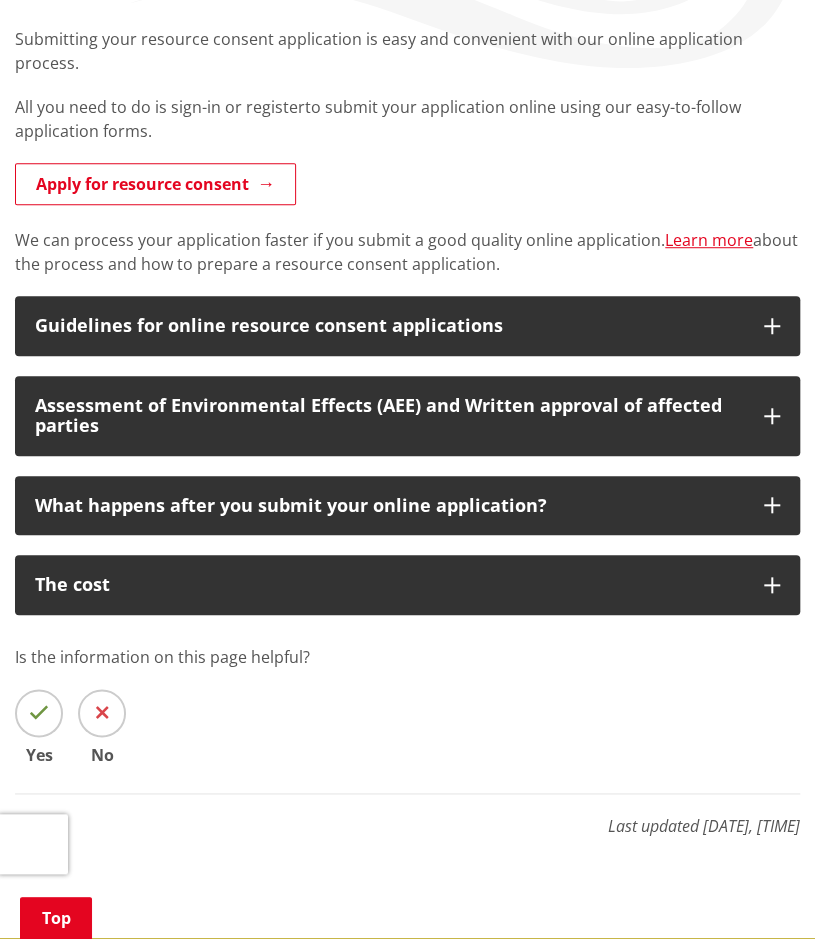 scroll, scrollTop: 324, scrollLeft: 0, axis: vertical 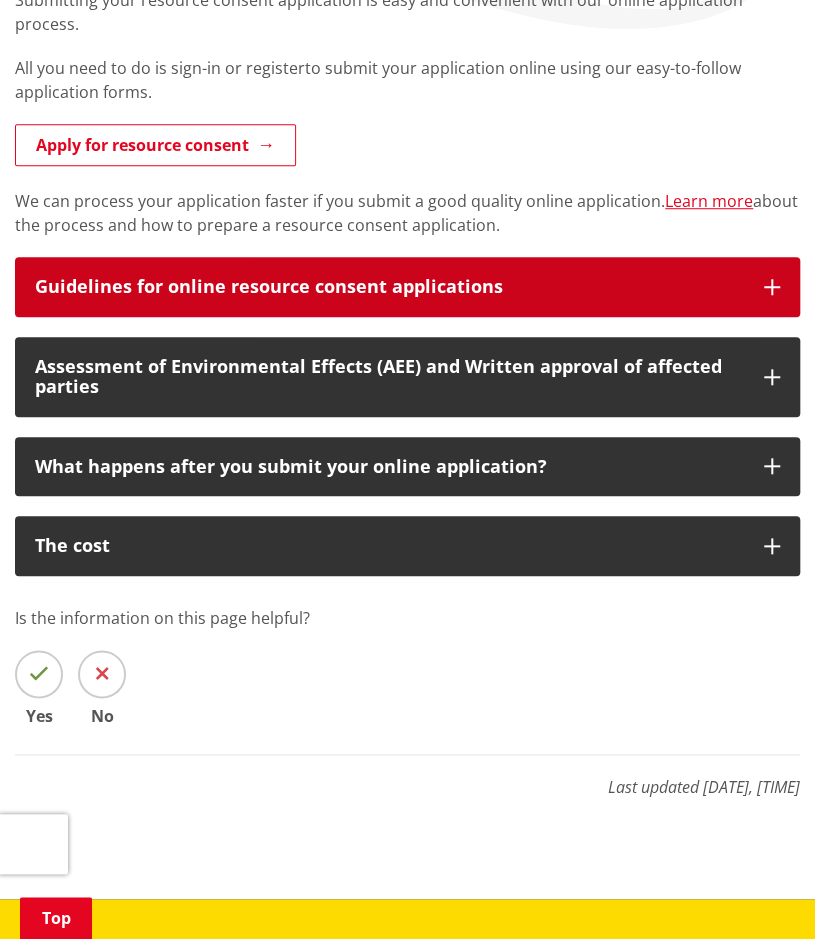 click at bounding box center (772, 287) 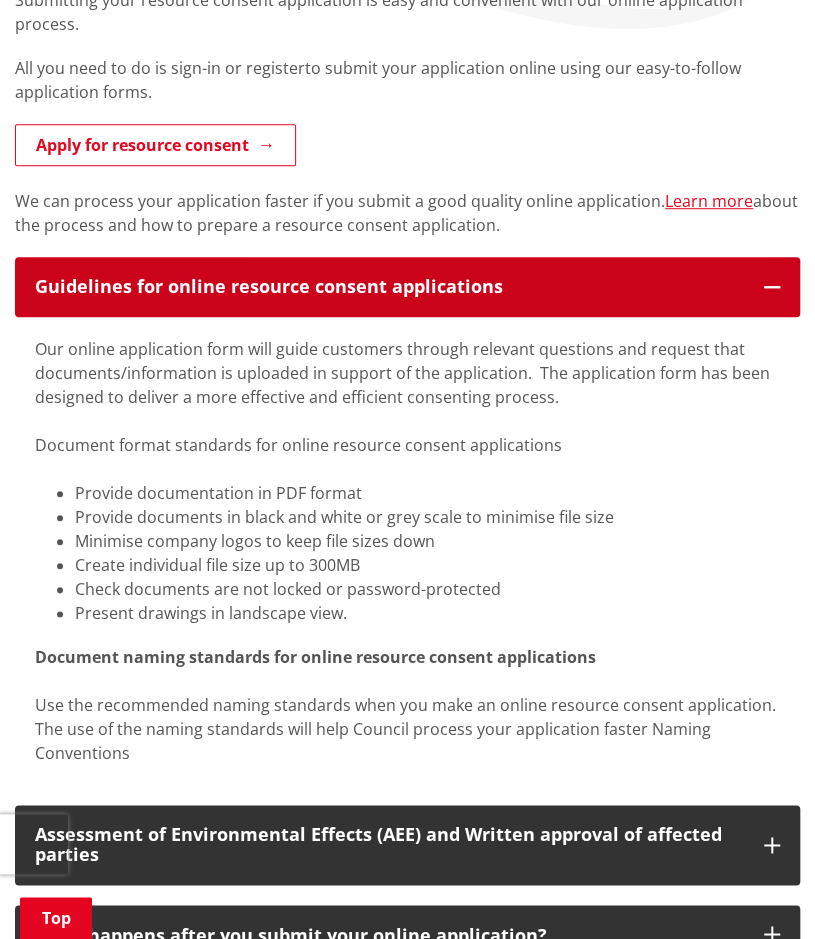 click at bounding box center [772, 287] 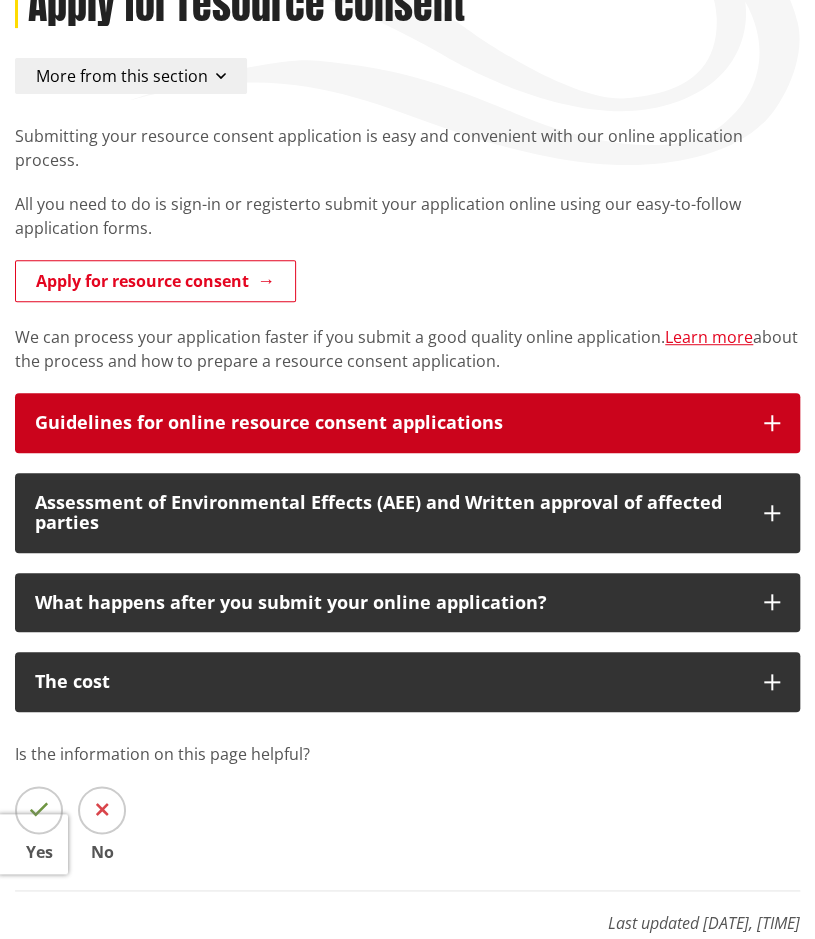 scroll, scrollTop: 151, scrollLeft: 0, axis: vertical 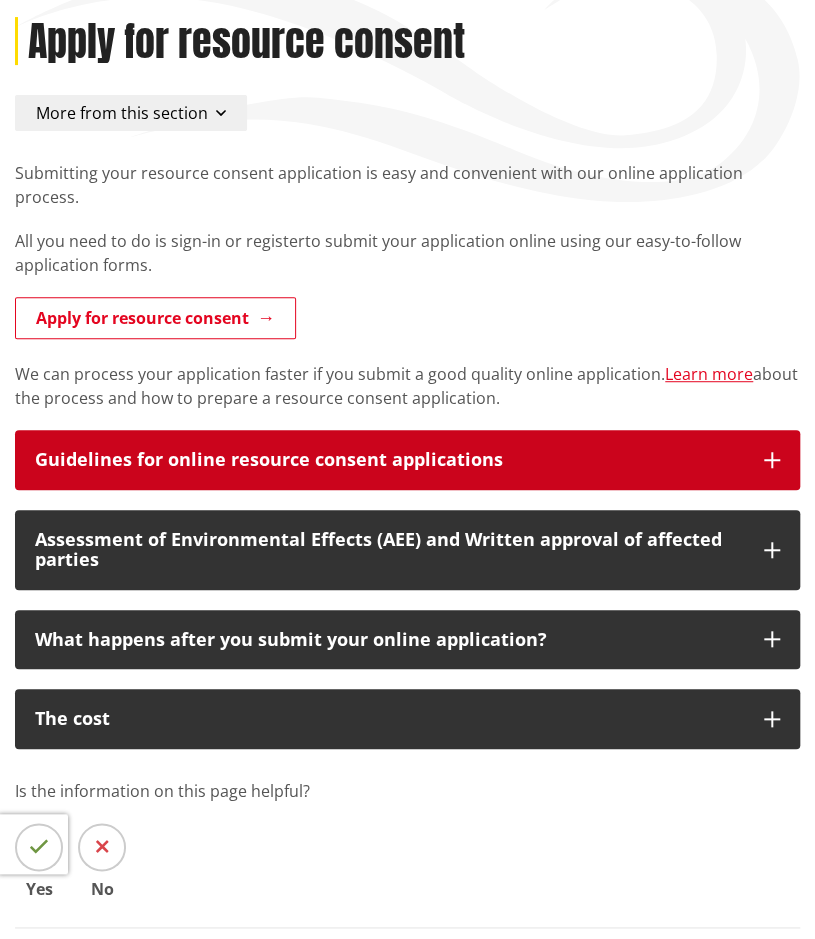 click at bounding box center [772, 460] 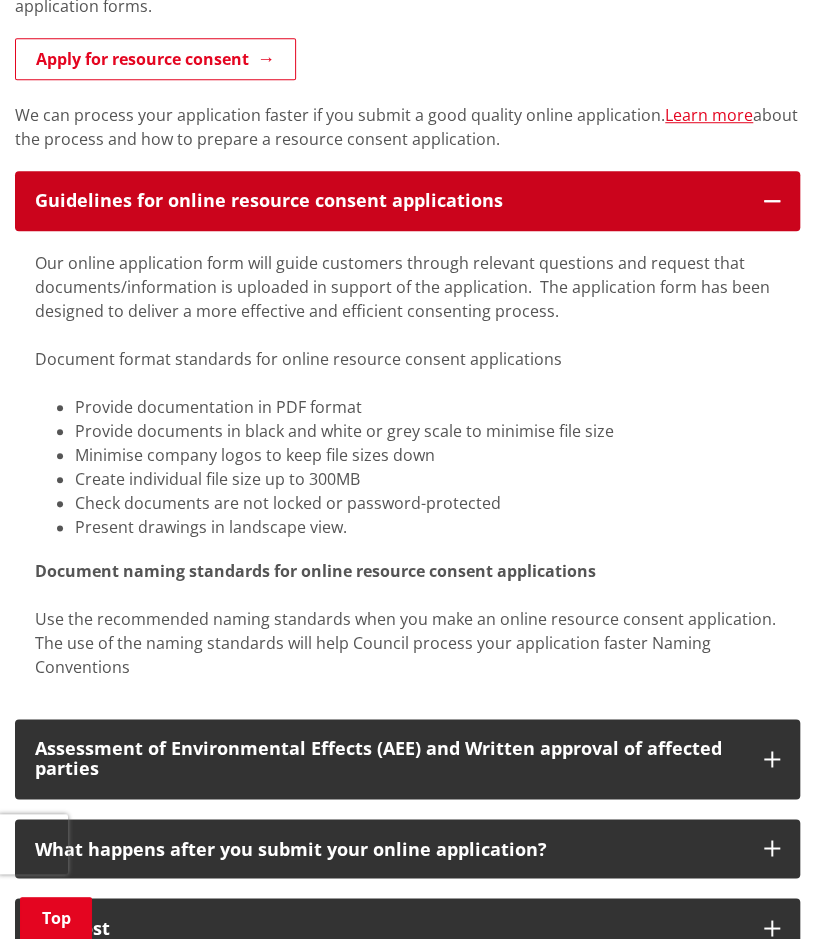 scroll, scrollTop: 473, scrollLeft: 0, axis: vertical 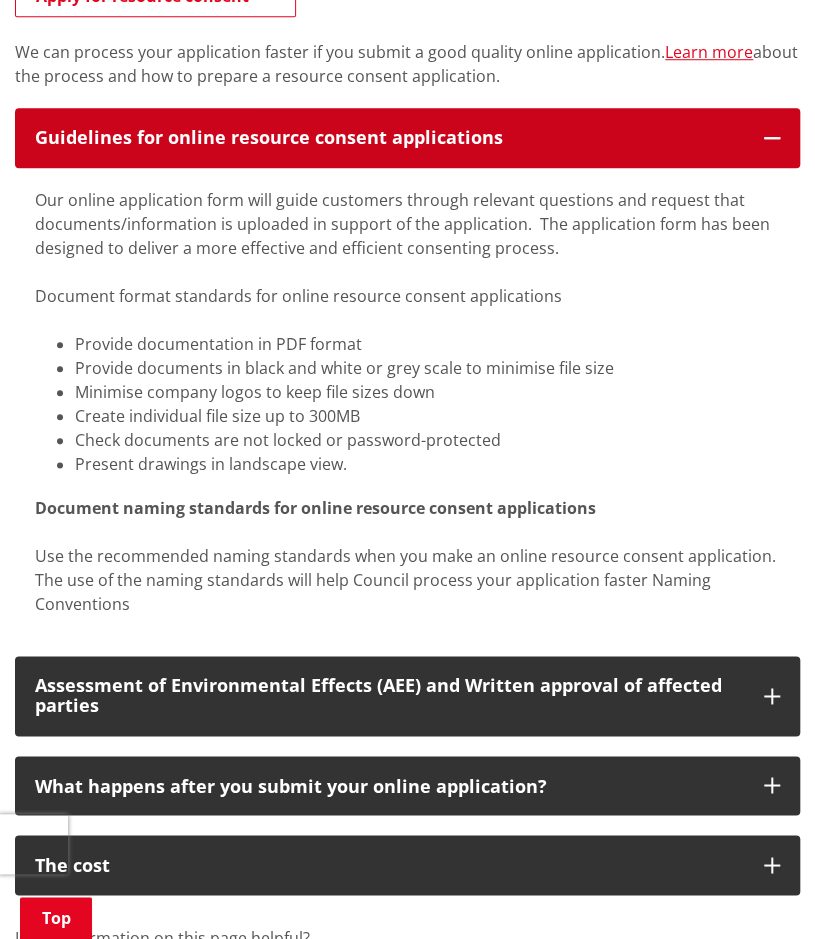 click on "Guidelines for online resource consent applications" at bounding box center (407, 138) 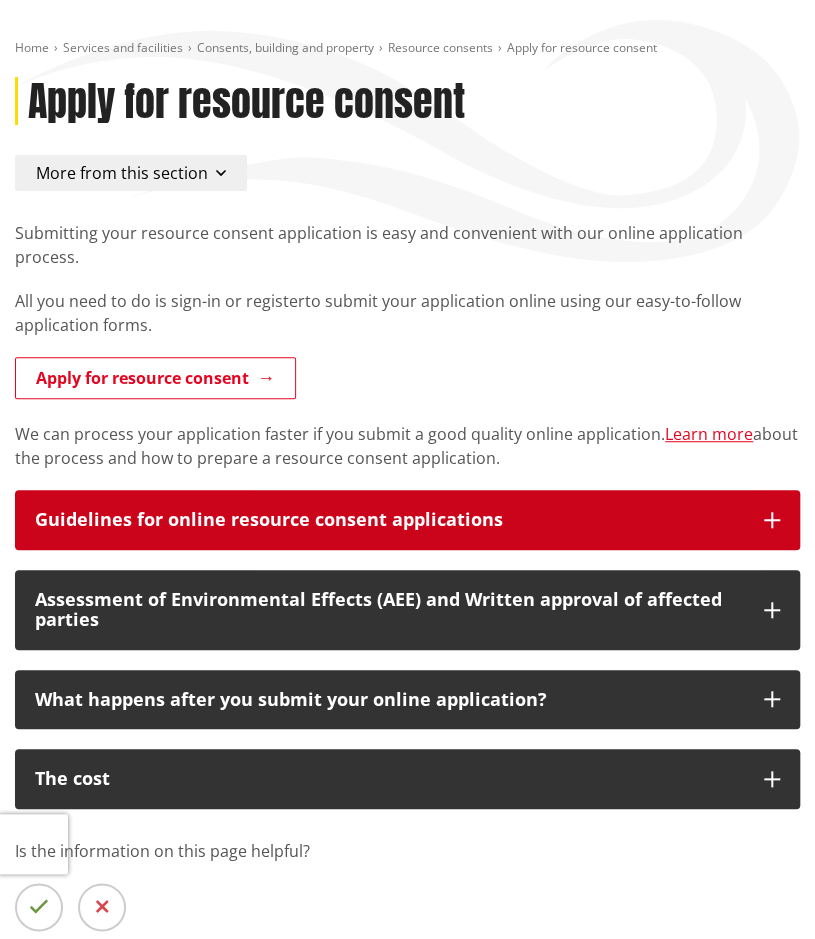 scroll, scrollTop: 0, scrollLeft: 0, axis: both 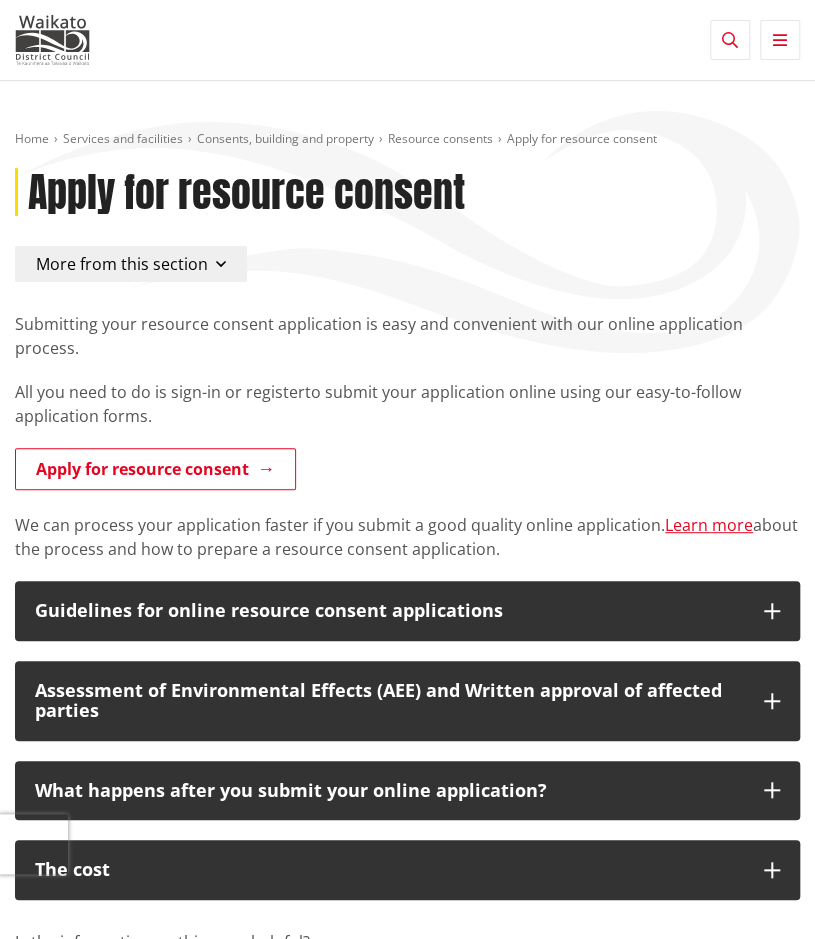 click on "Toggle navigation" at bounding box center [780, 40] 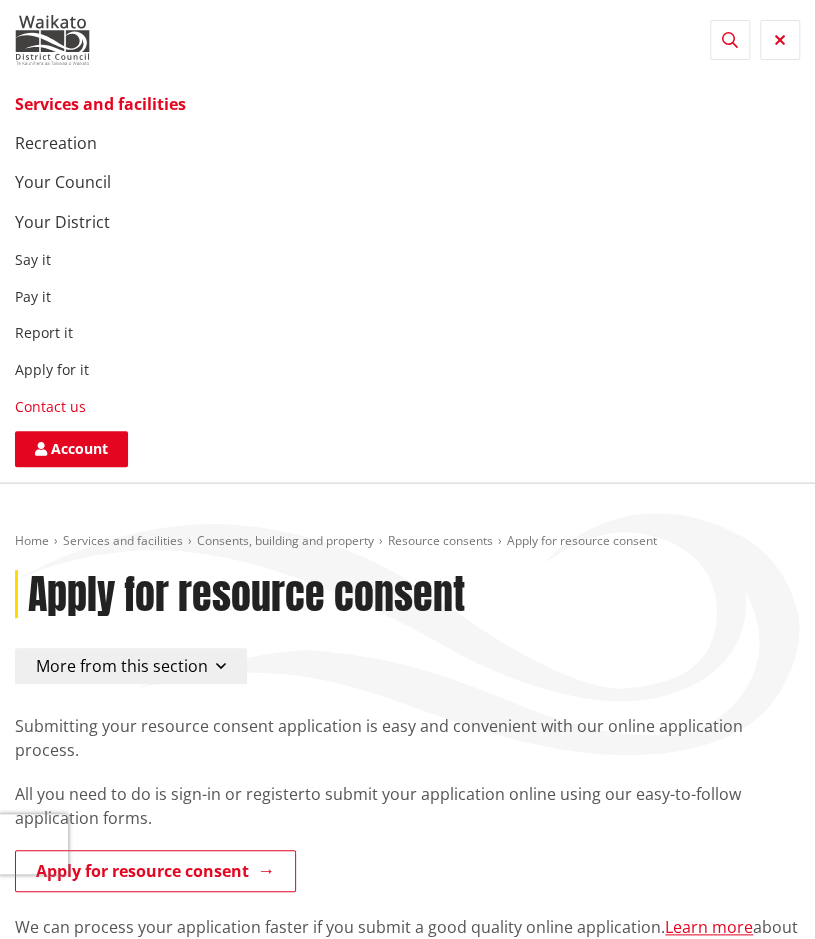 click on "Contact us" at bounding box center [50, 406] 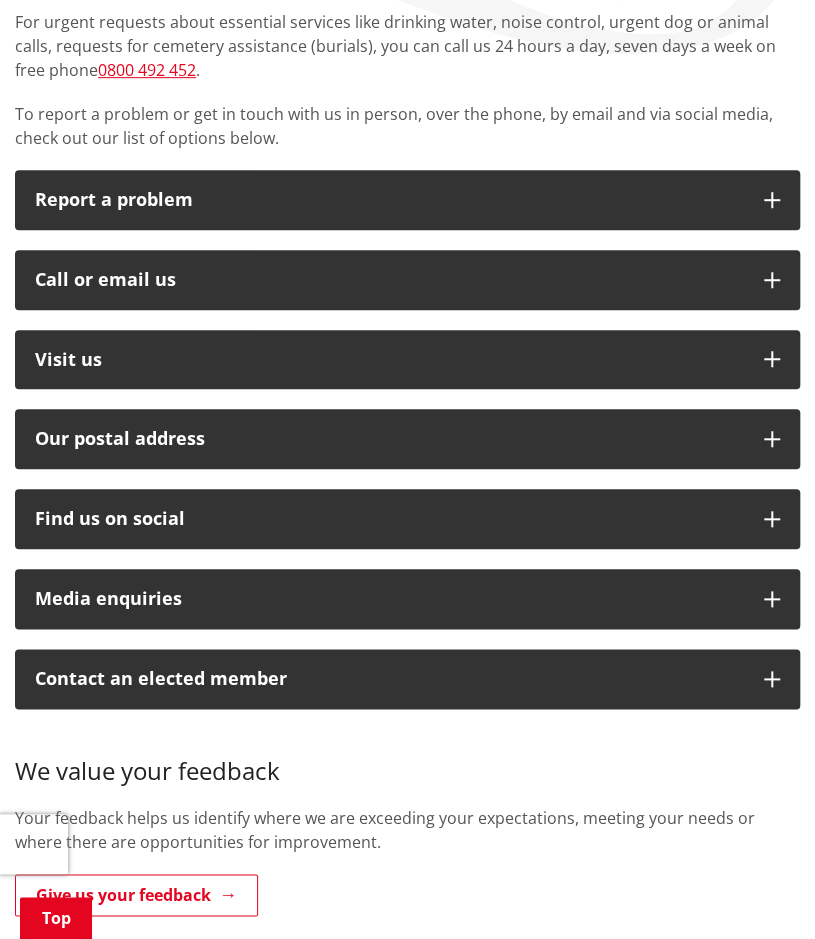scroll, scrollTop: 368, scrollLeft: 0, axis: vertical 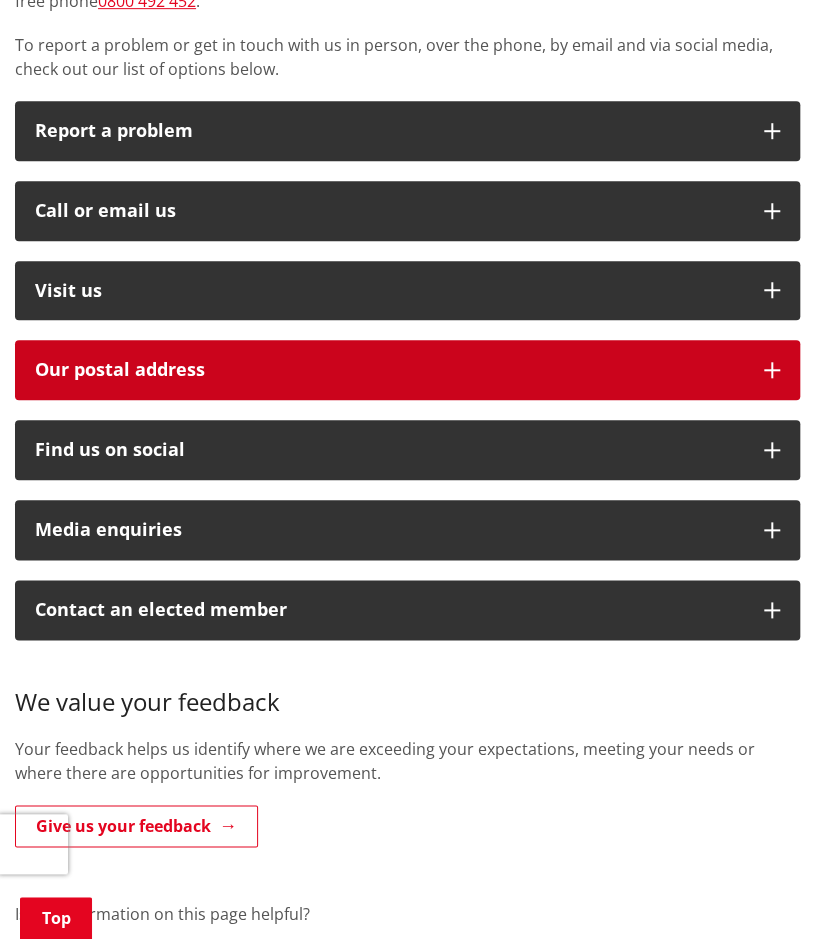 click at bounding box center (772, 370) 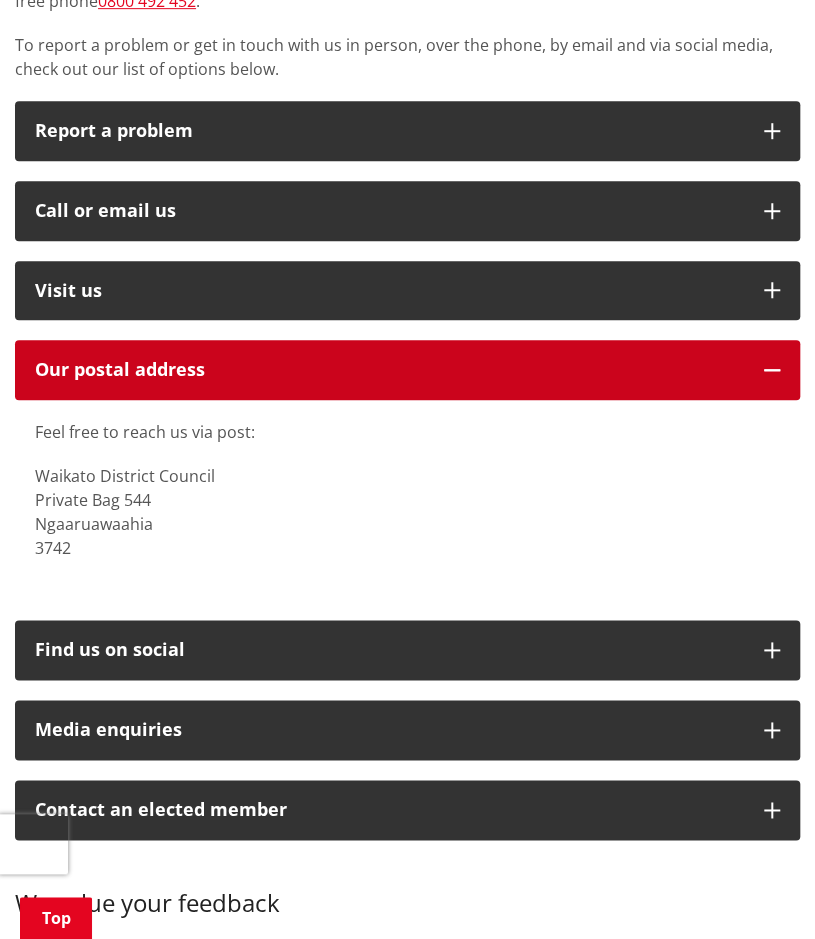 click at bounding box center (772, 370) 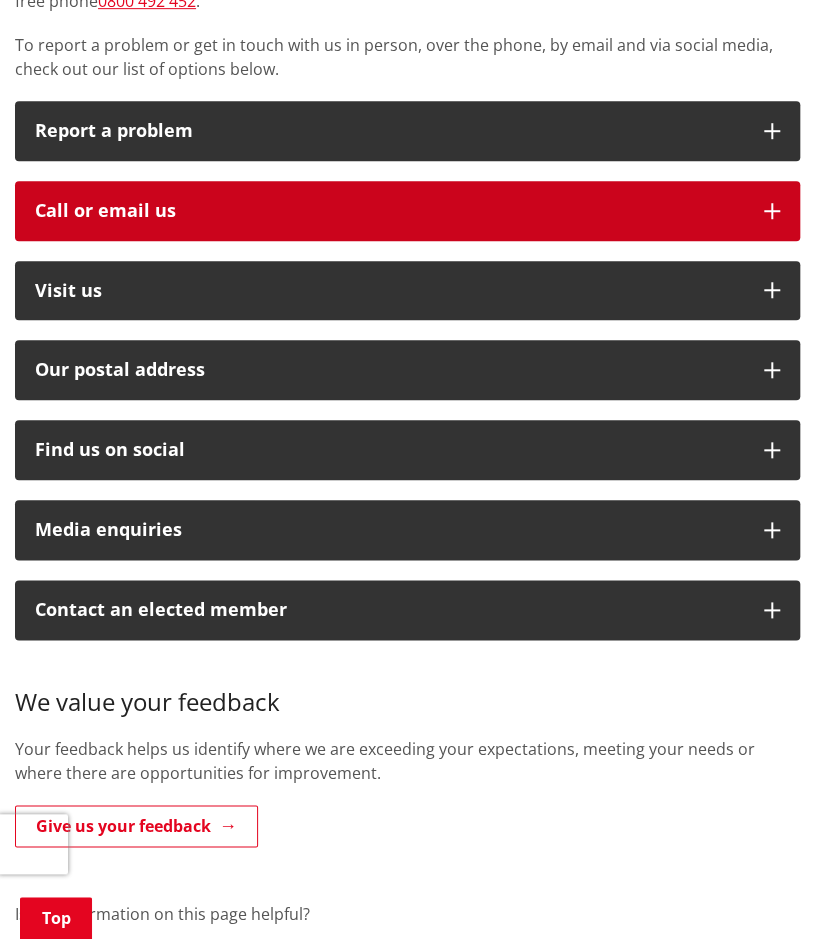 click at bounding box center (772, 211) 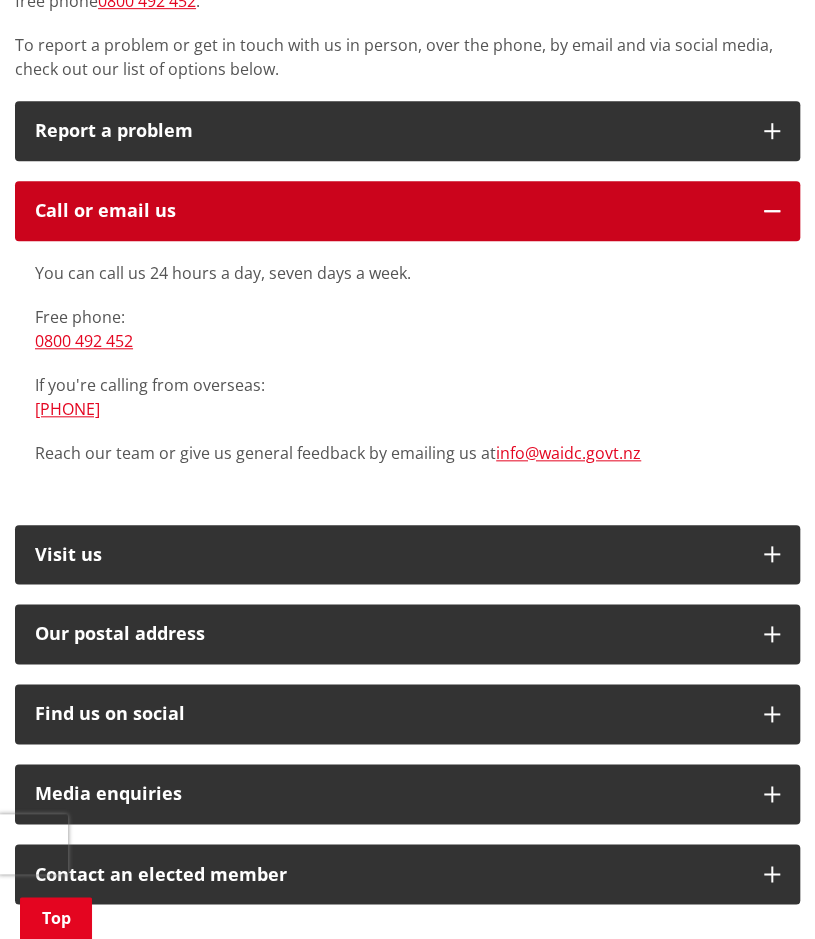 click at bounding box center (772, 211) 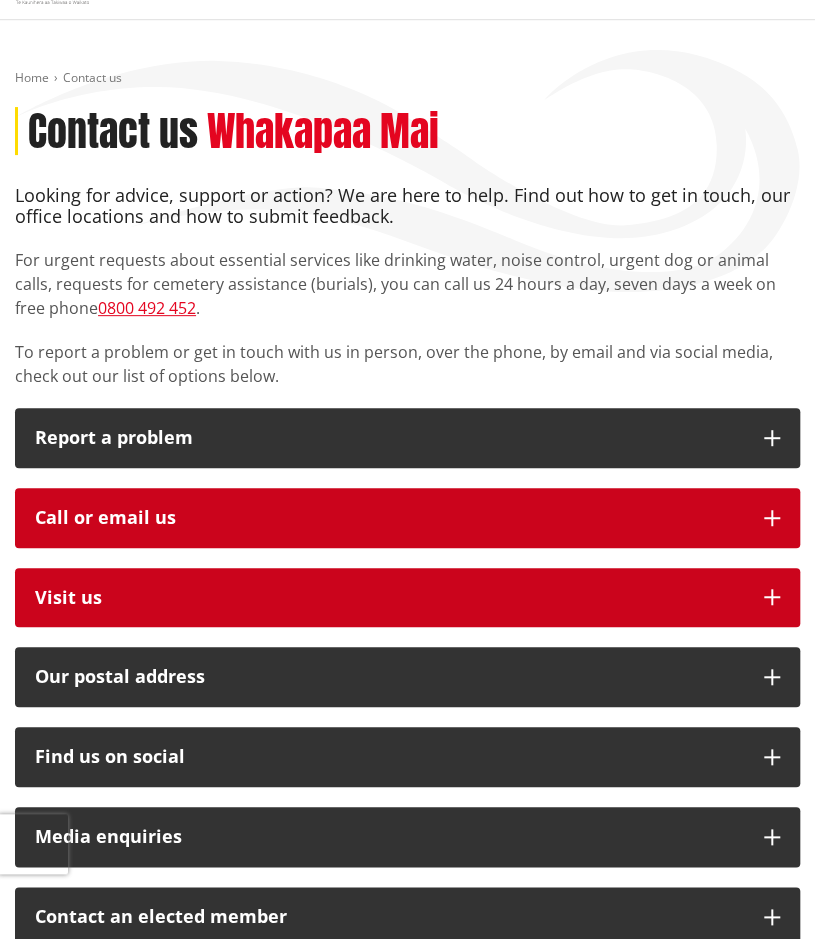 scroll, scrollTop: 0, scrollLeft: 0, axis: both 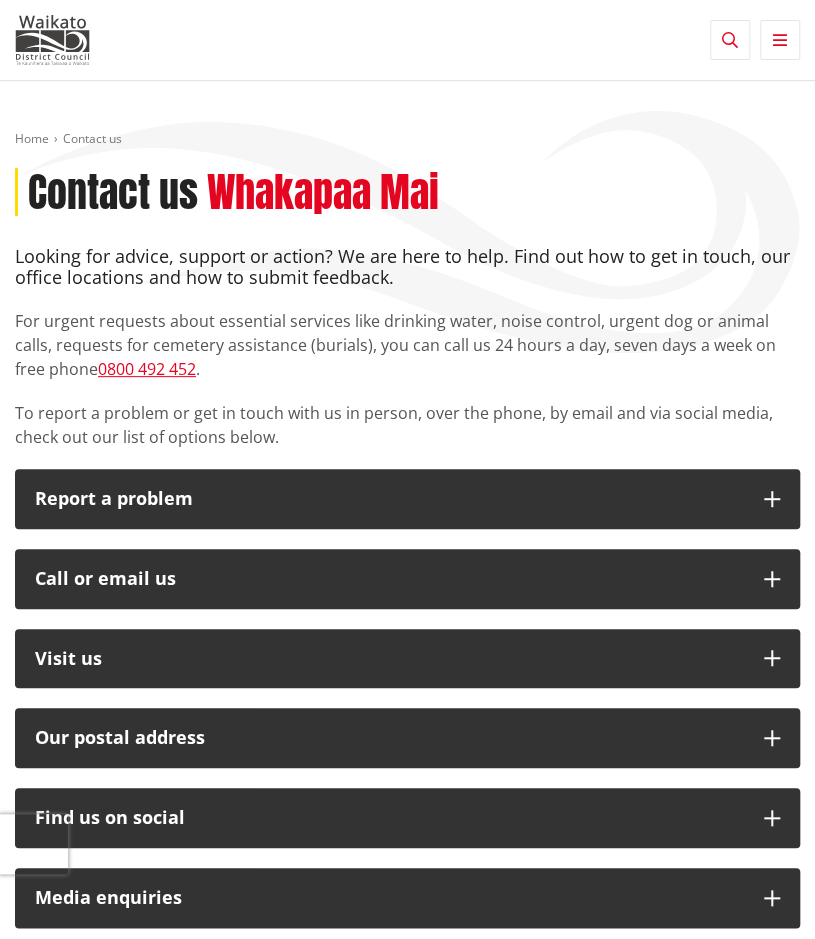 click on "Toggle navigation" at bounding box center [780, 40] 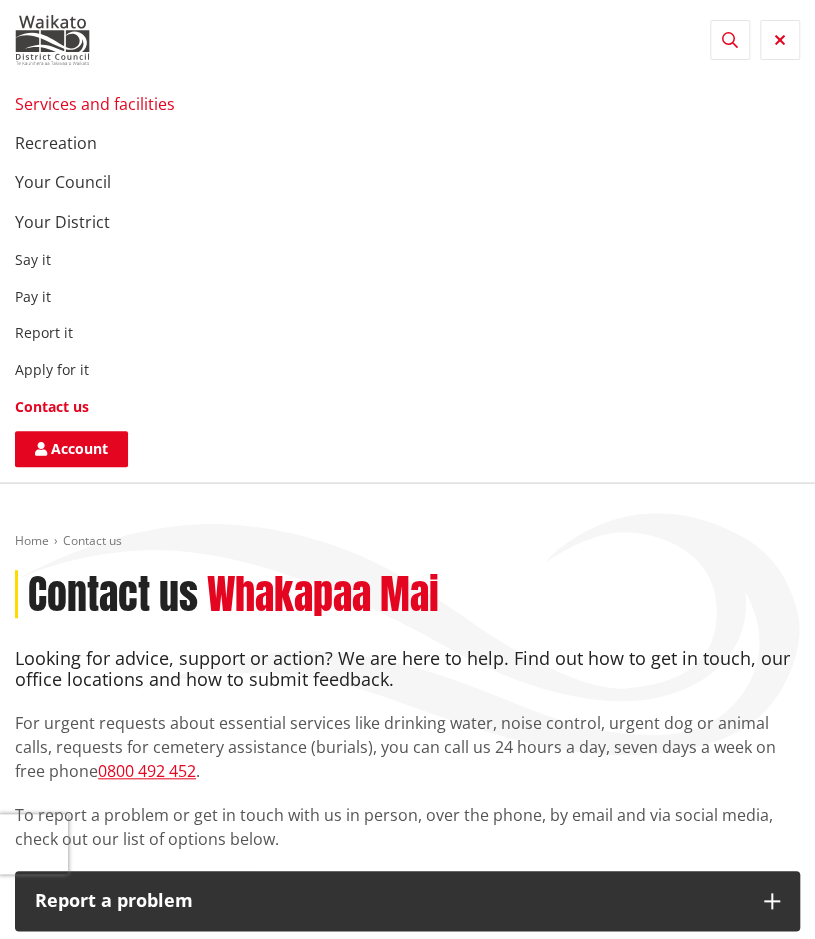 click on "Services and facilities" at bounding box center [95, 104] 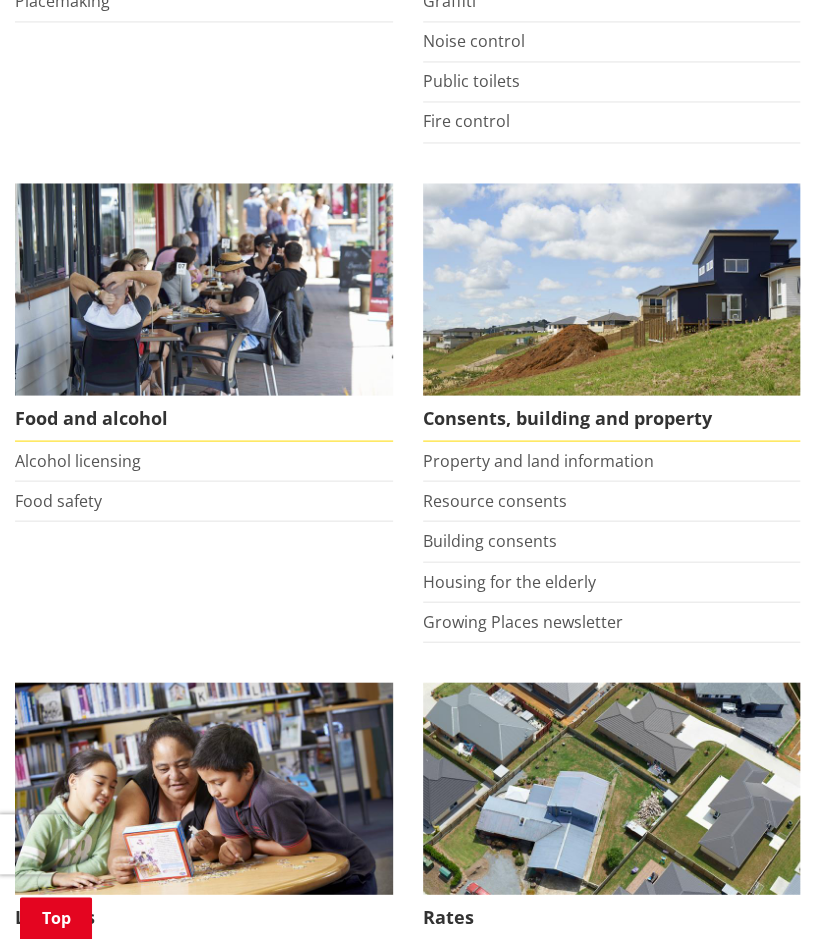 scroll, scrollTop: 1073, scrollLeft: 0, axis: vertical 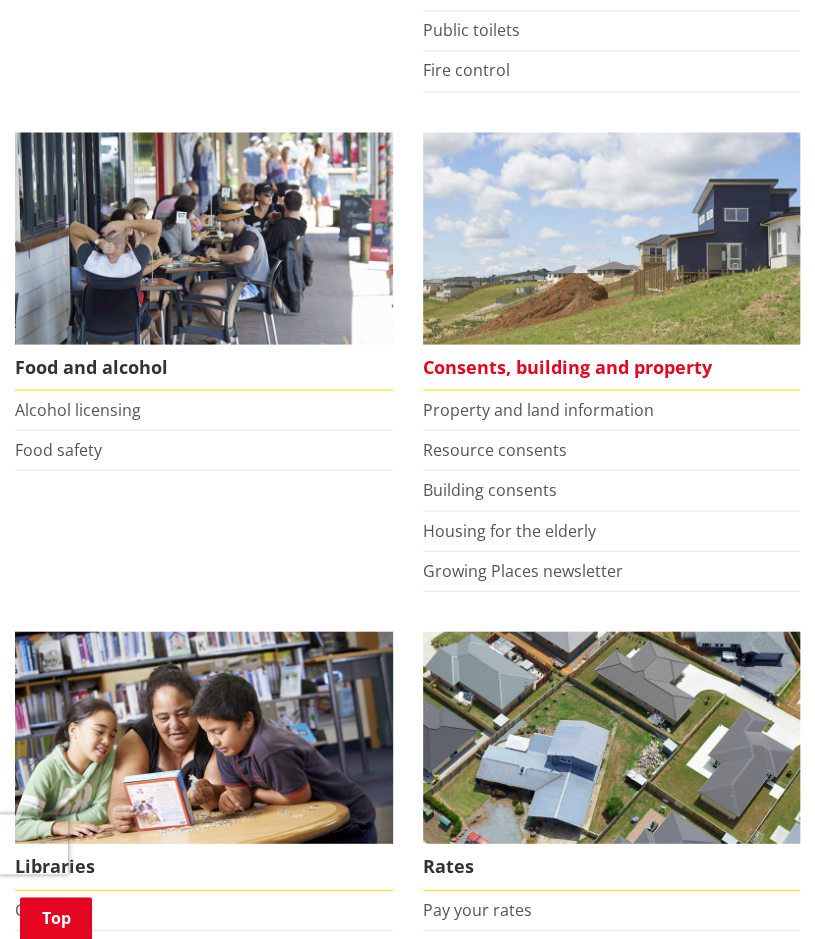 click on "Consents, building and property" at bounding box center [612, 367] 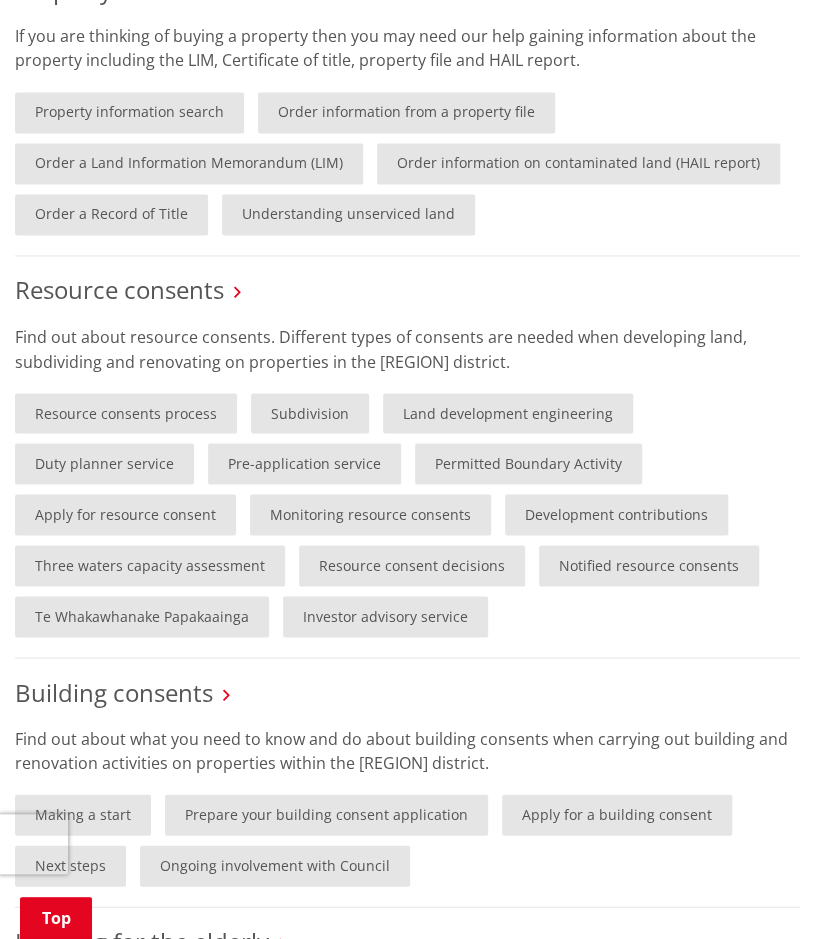 scroll, scrollTop: 868, scrollLeft: 0, axis: vertical 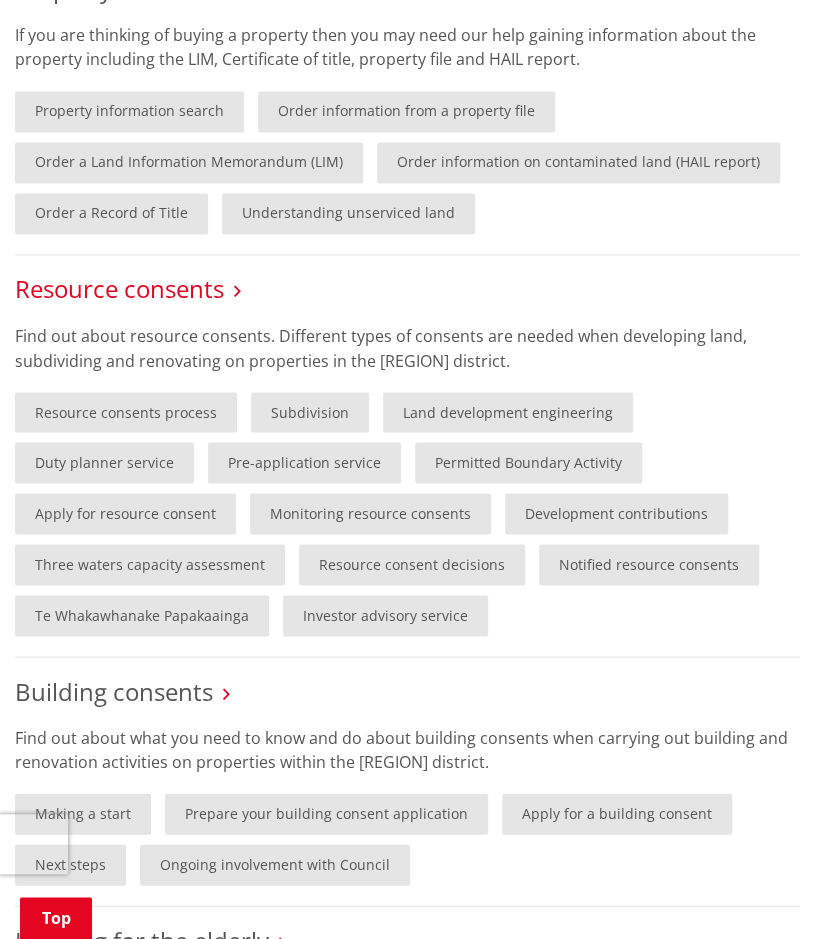 click on "Resource consents" at bounding box center [119, 288] 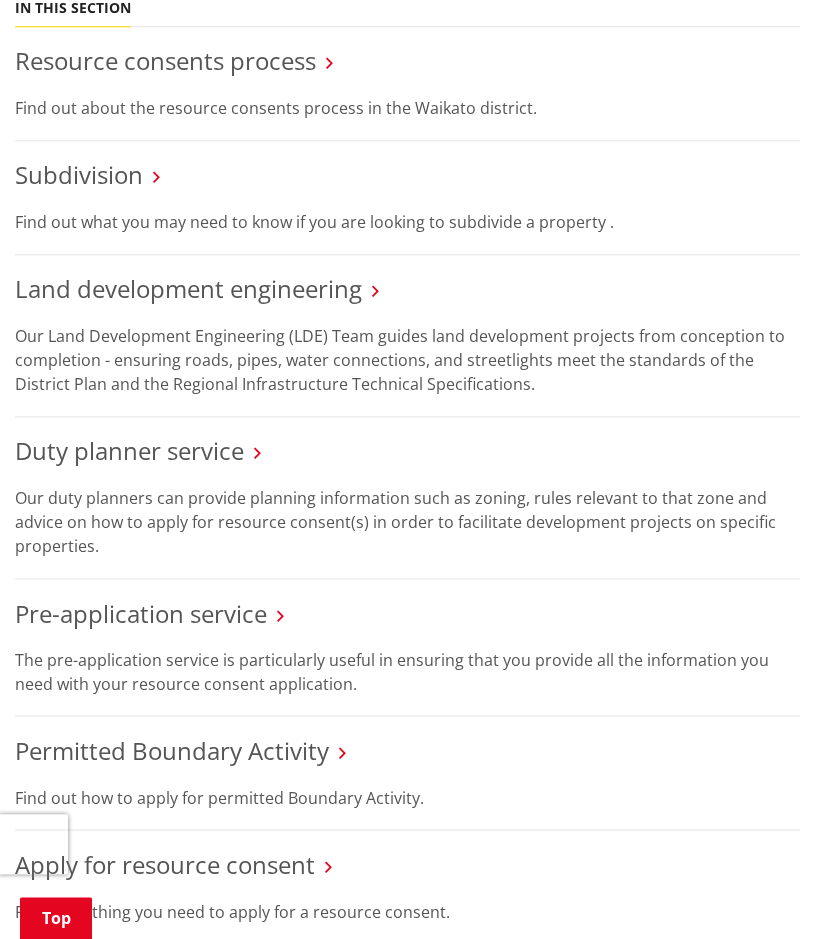 scroll, scrollTop: 593, scrollLeft: 0, axis: vertical 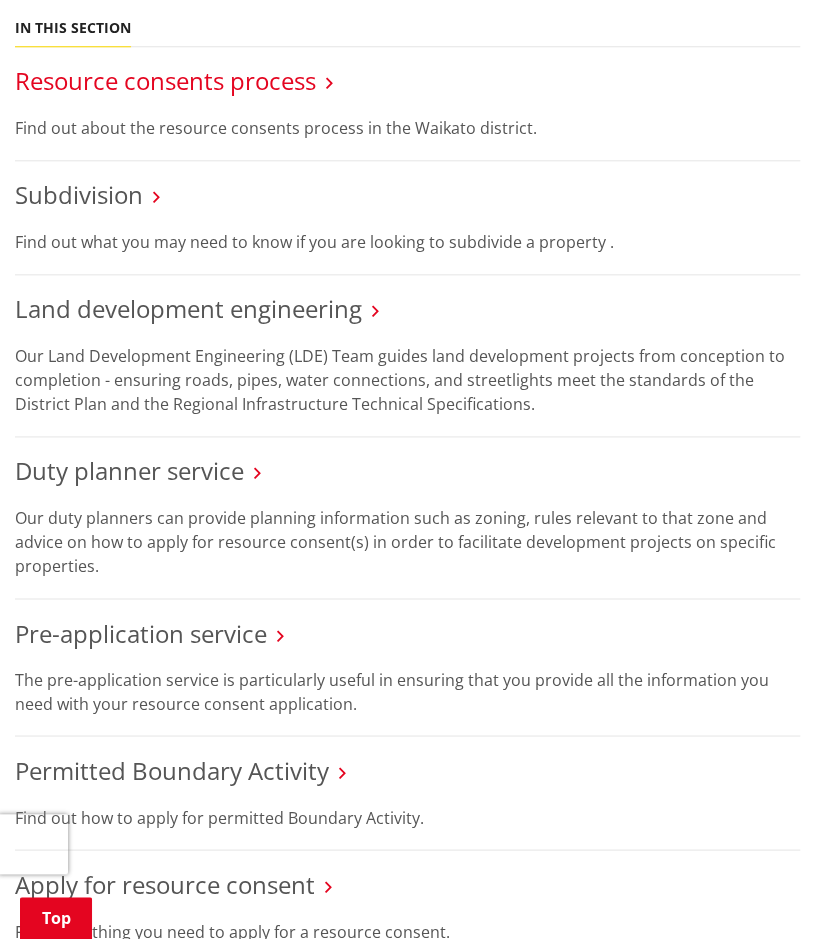 click on "Resource consents process" at bounding box center (165, 80) 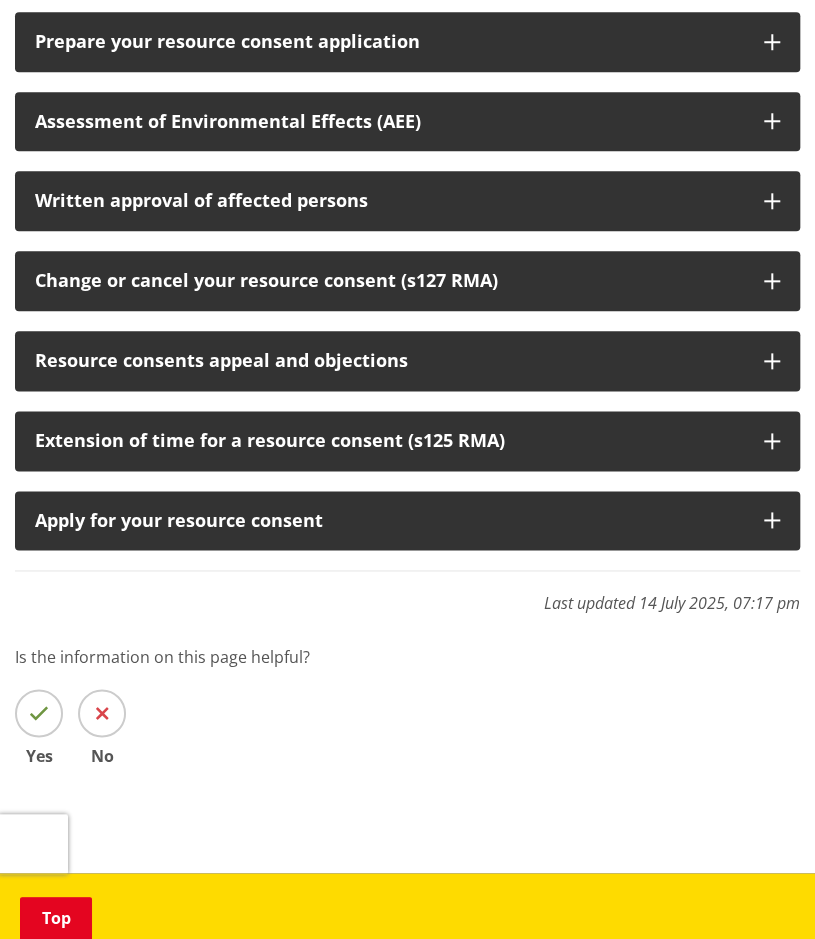 scroll, scrollTop: 573, scrollLeft: 0, axis: vertical 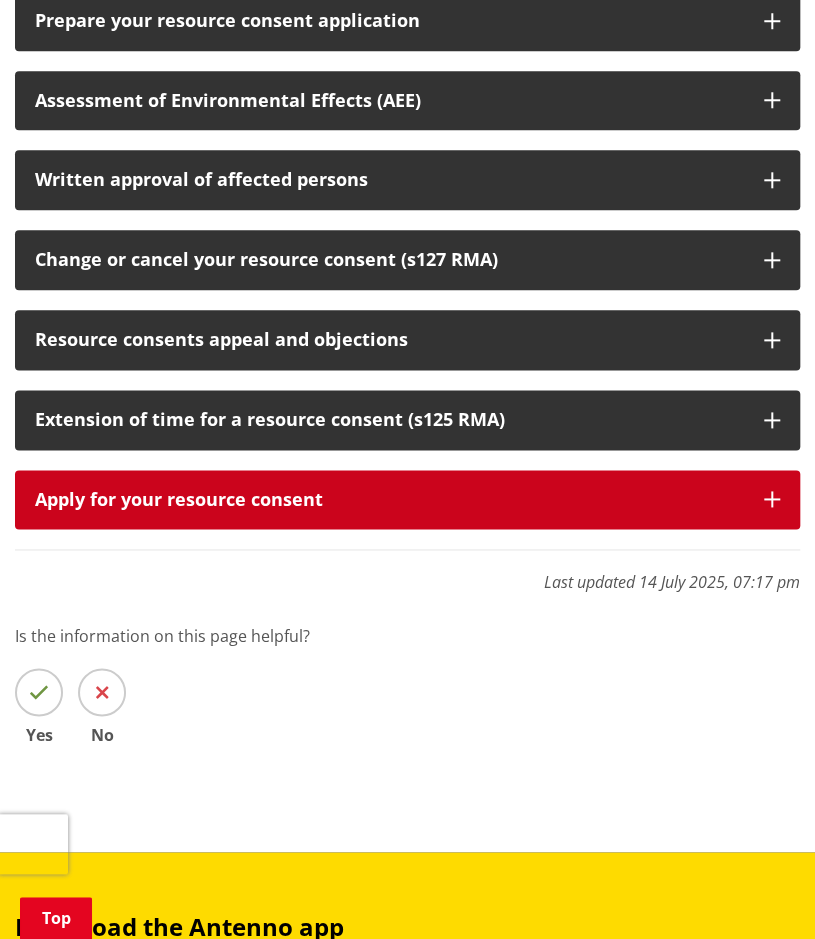 click on "Apply for your resource consent" at bounding box center [407, 500] 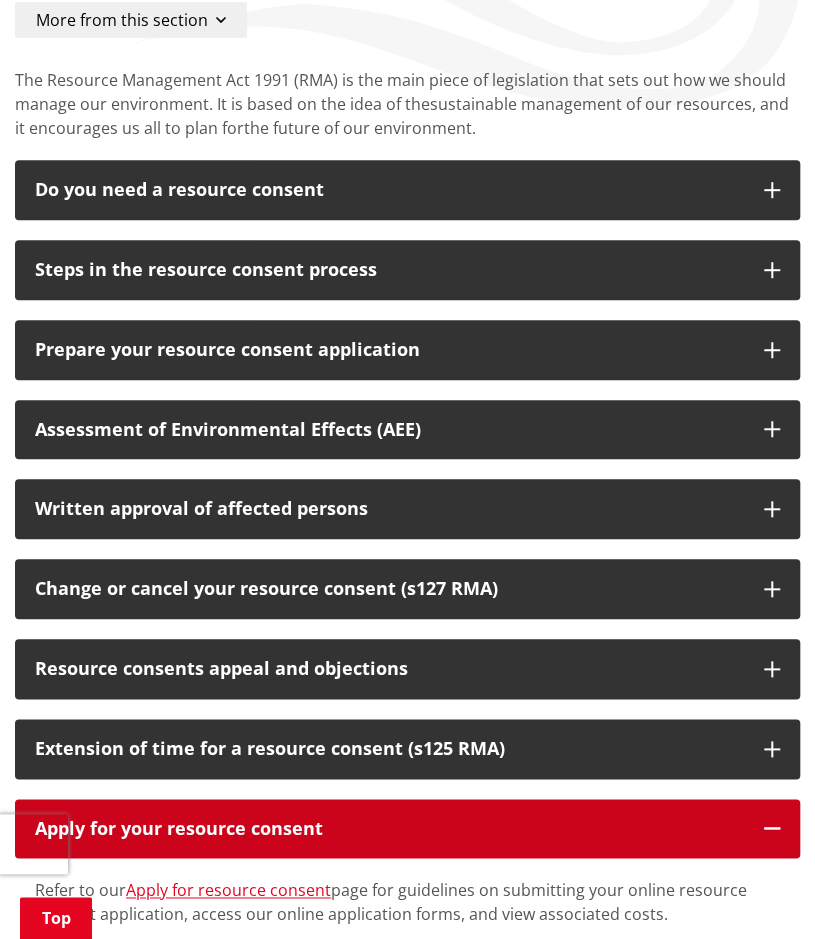 scroll, scrollTop: 226, scrollLeft: 0, axis: vertical 